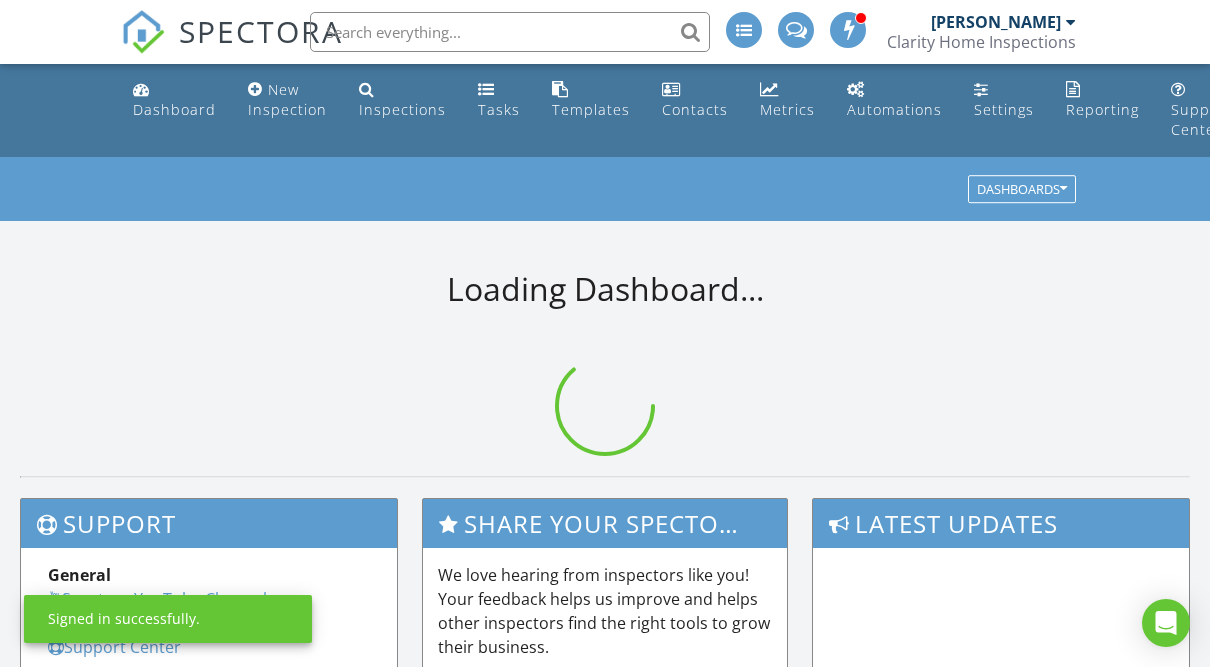 scroll, scrollTop: 0, scrollLeft: 0, axis: both 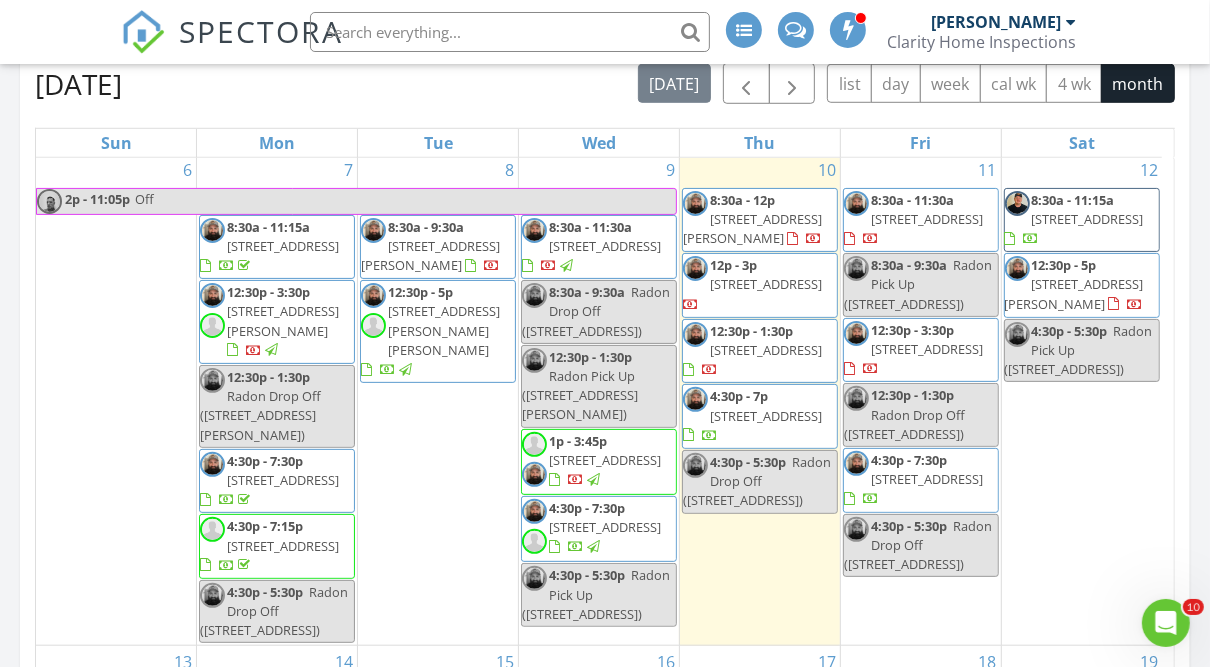 click on "1022 Dewey Ave, New Castle 16101" at bounding box center [283, 320] 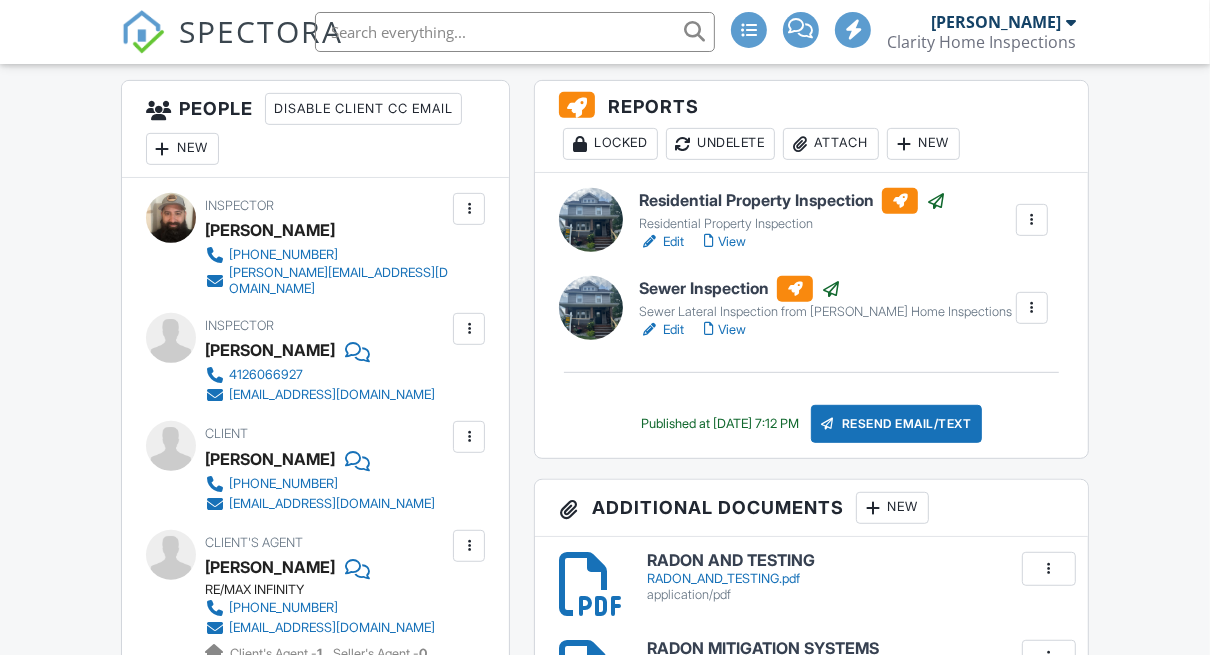 scroll, scrollTop: 666, scrollLeft: 0, axis: vertical 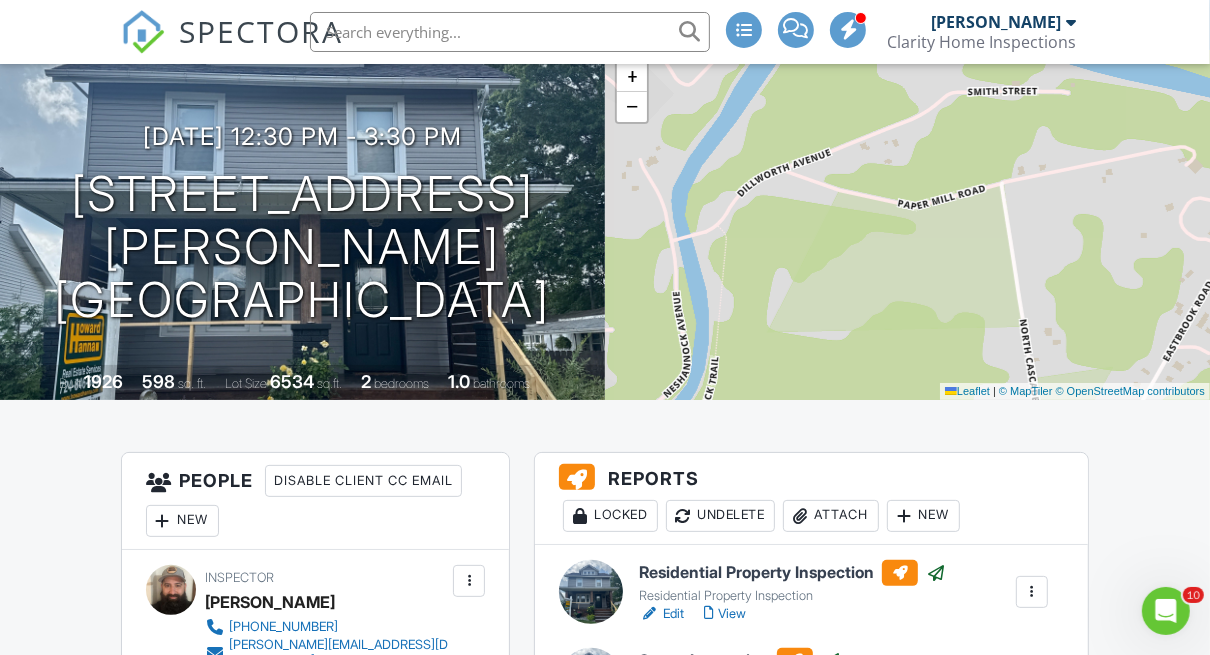 click on "SPECTORA
Brandon Dunn
Clarity Home Inspections
Role:
Inspector
Change Role
Dashboard
New Inspection
Inspections
Calendar
Template Editor
Contacts
Automations
Team
Metrics
Payments
Data Exports
Time Tracking
Billing
Conversations
Tasks
Reporting
Advanced
Equipment
Settings
What's New
Sign Out
Change Active Role
Your account has more than one possible role. Please choose how you'd like to view the site:
Company/Agency
City
Role
Dashboard
New Inspection
Inspections
Tasks
Templates
Contacts
Metrics
Automations
Settings
Reporting
Support Center" at bounding box center (605, 2381) 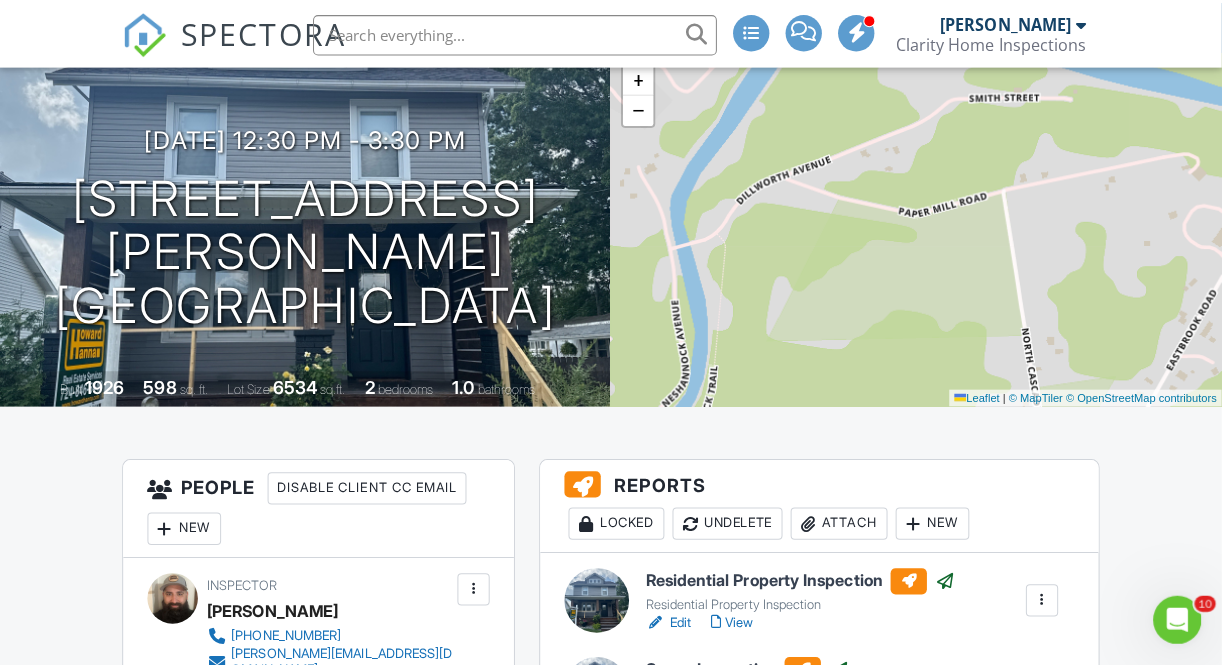 scroll, scrollTop: 361, scrollLeft: 0, axis: vertical 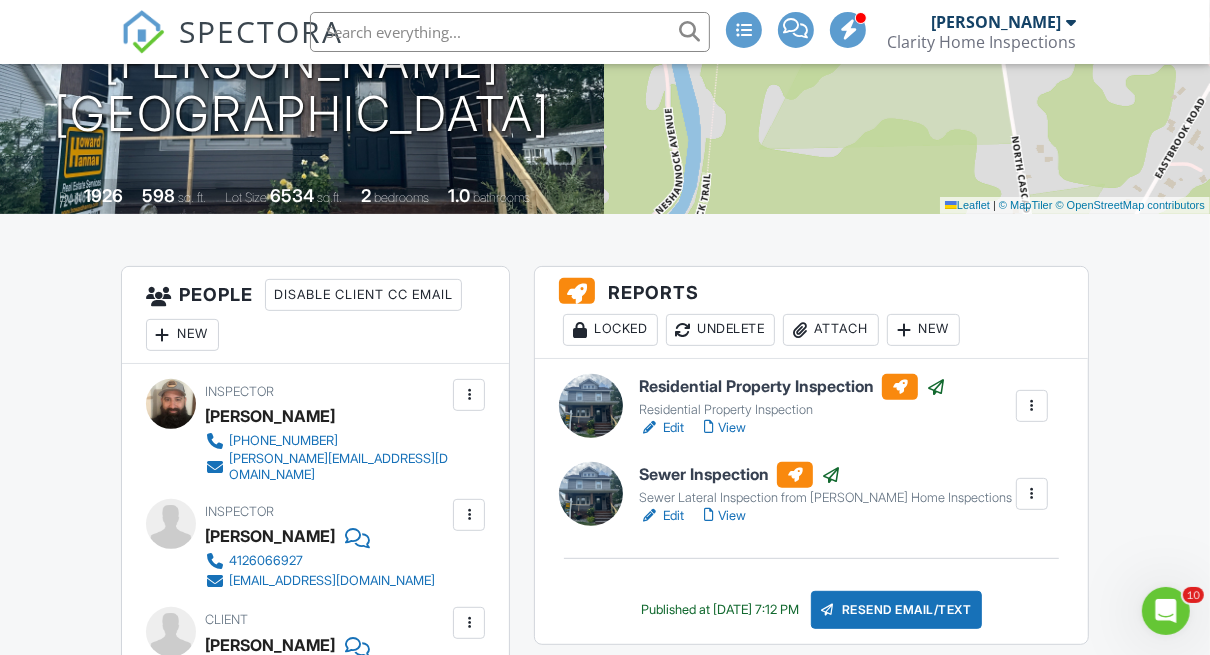 click at bounding box center (800, 330) 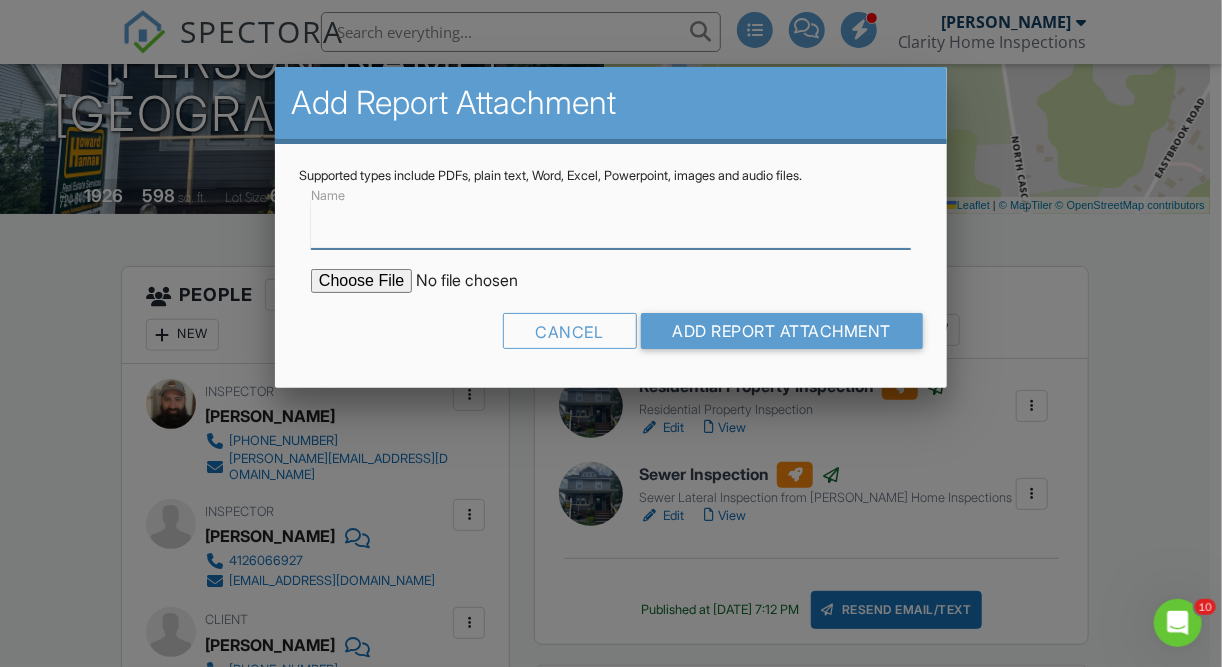 click on "Name" at bounding box center (611, 224) 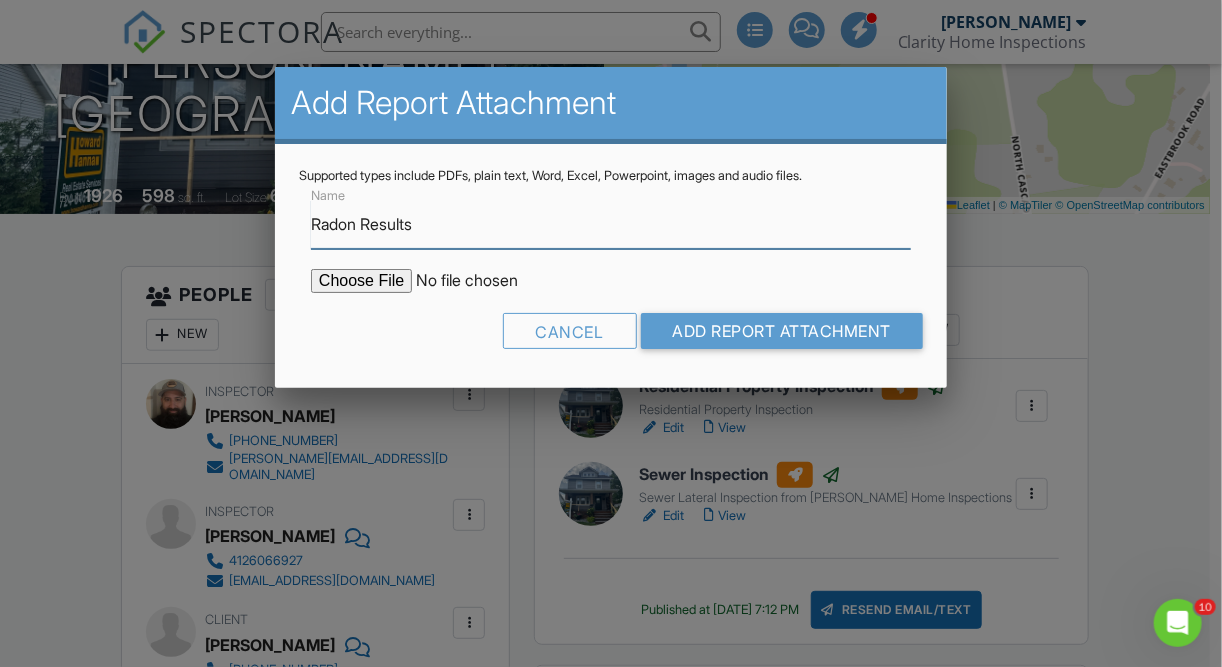 type on "Radon Results" 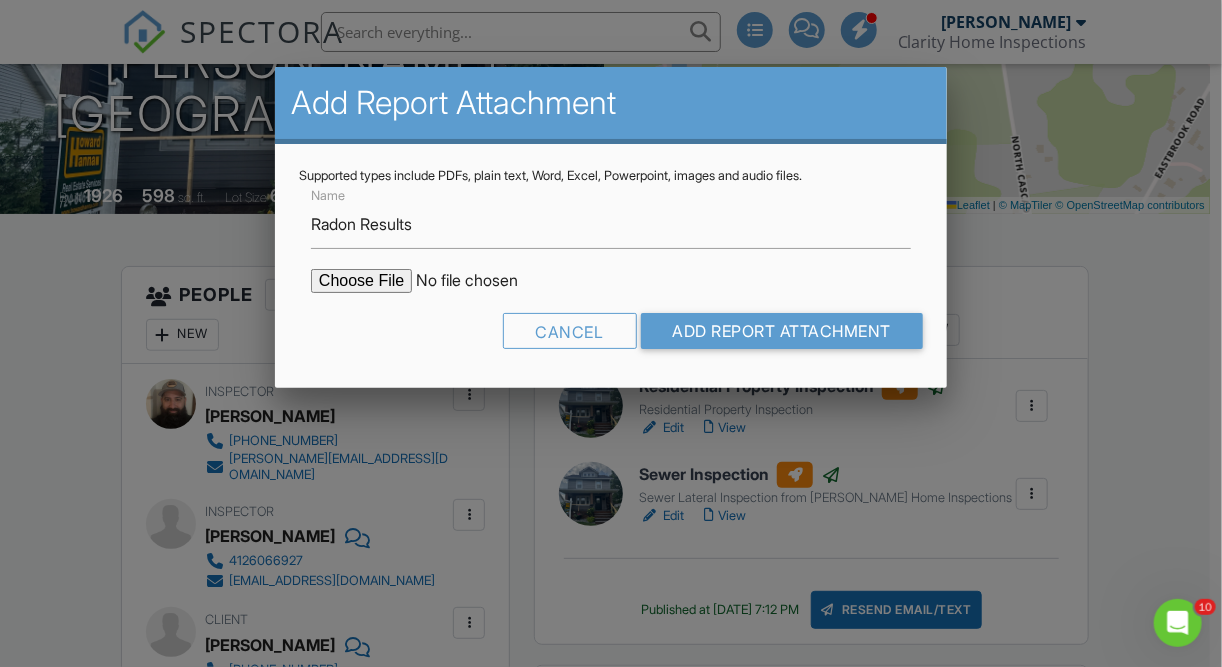 click at bounding box center (481, 281) 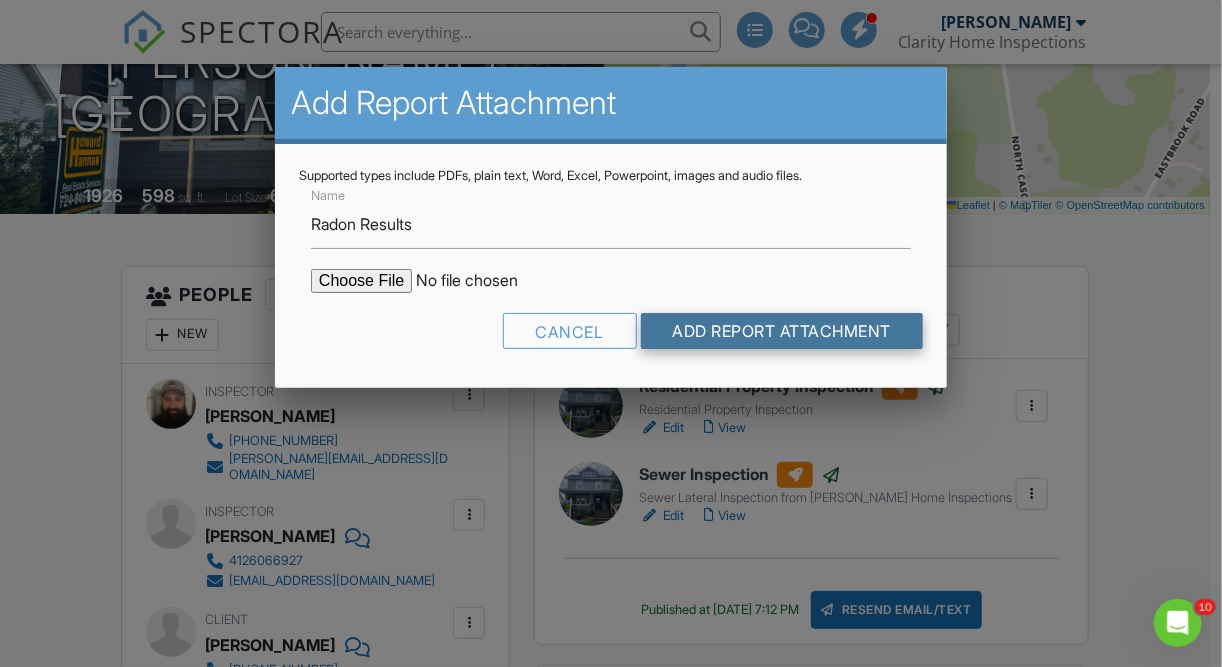 click on "Add Report Attachment" at bounding box center (782, 331) 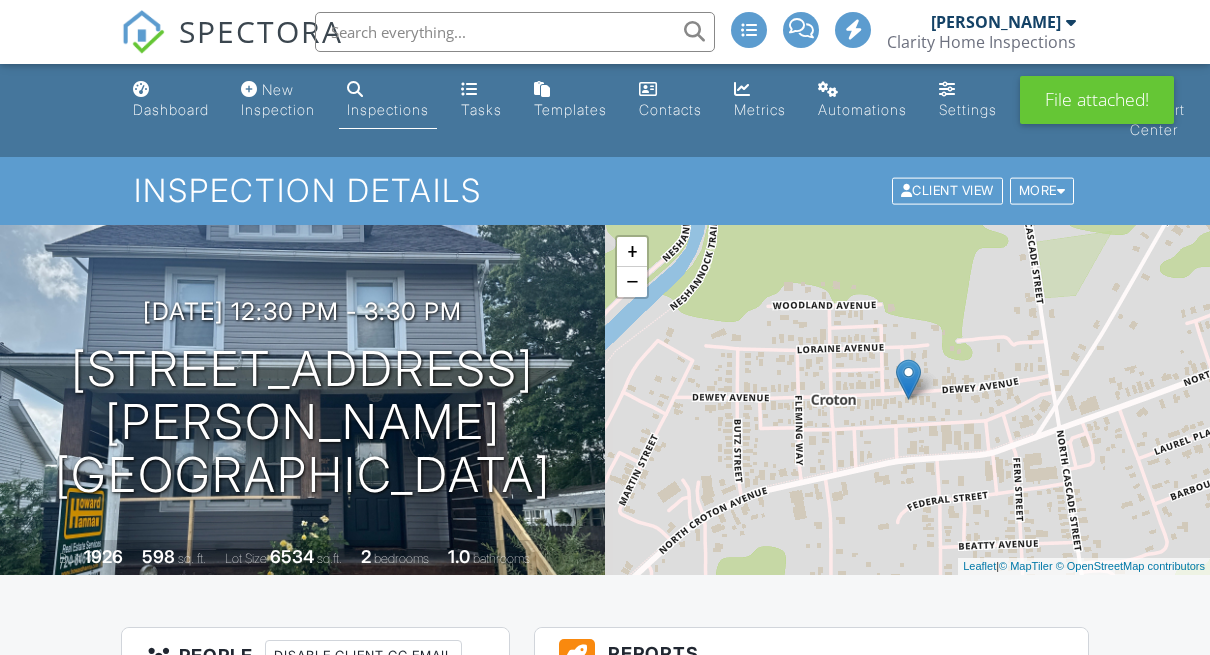 click on "Resend Email/Text" at bounding box center (897, 1059) 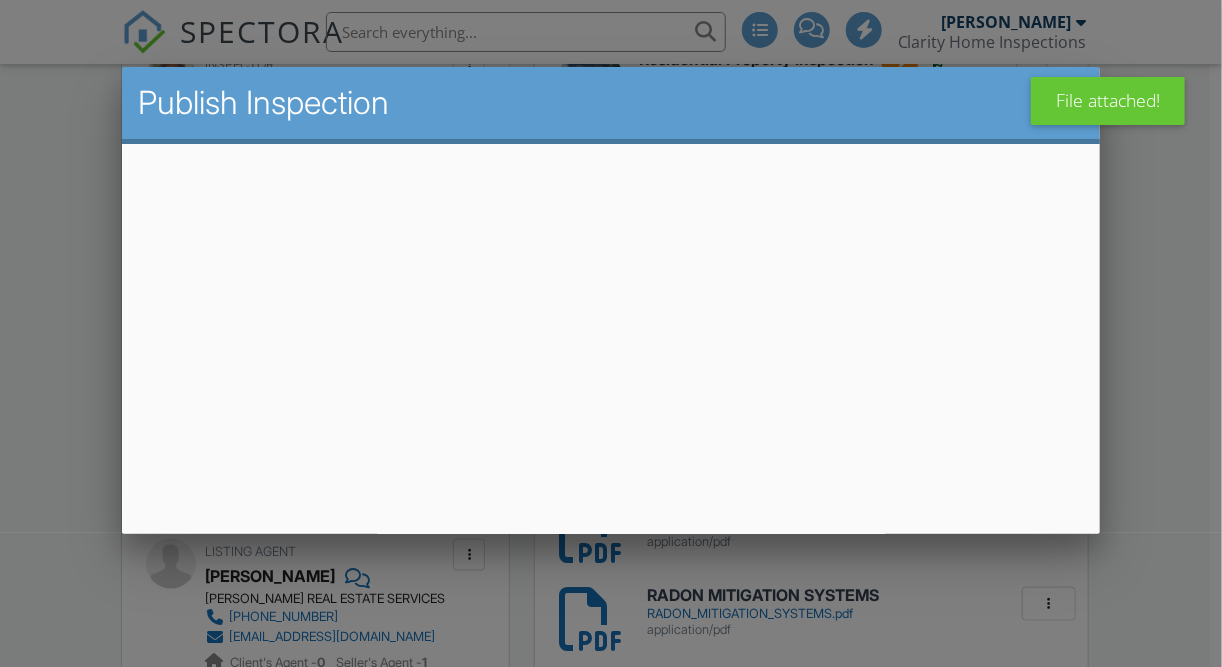 scroll, scrollTop: 688, scrollLeft: 0, axis: vertical 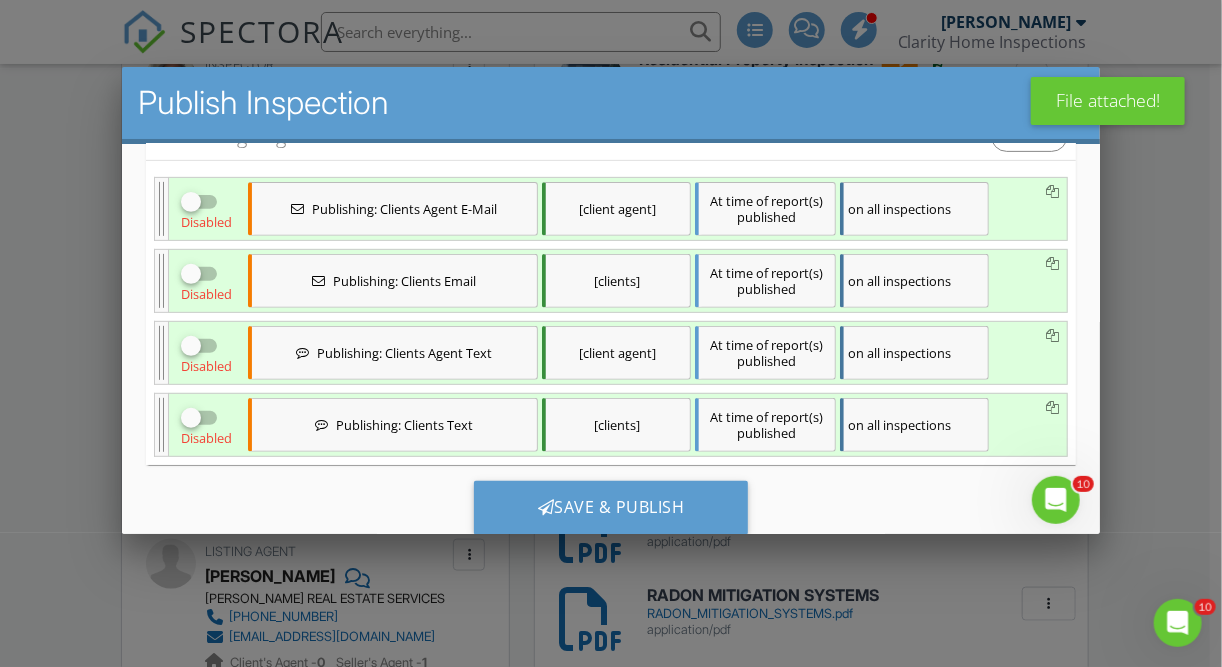 click at bounding box center [191, 201] 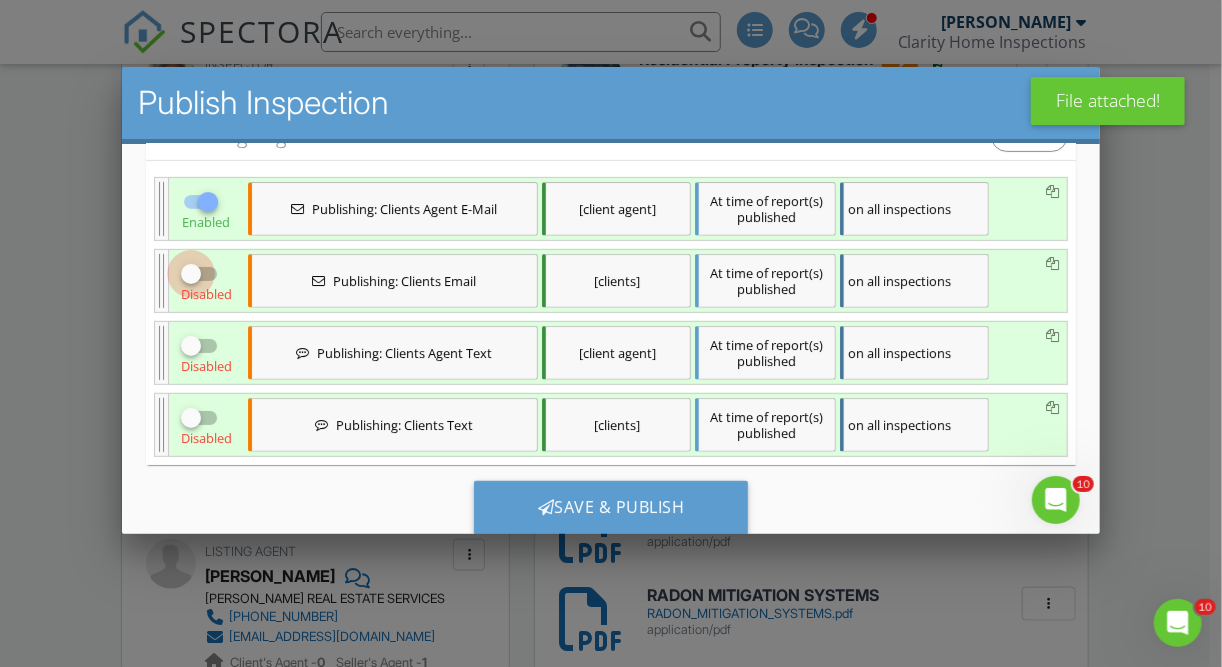 click at bounding box center (191, 273) 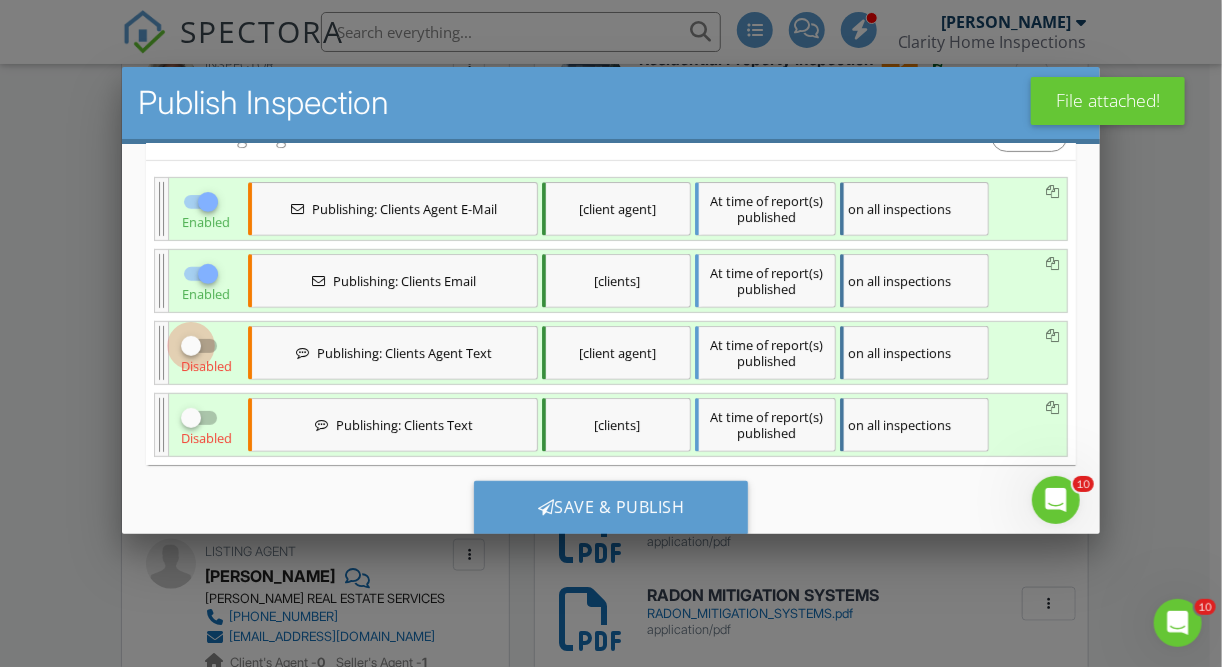 click at bounding box center [191, 345] 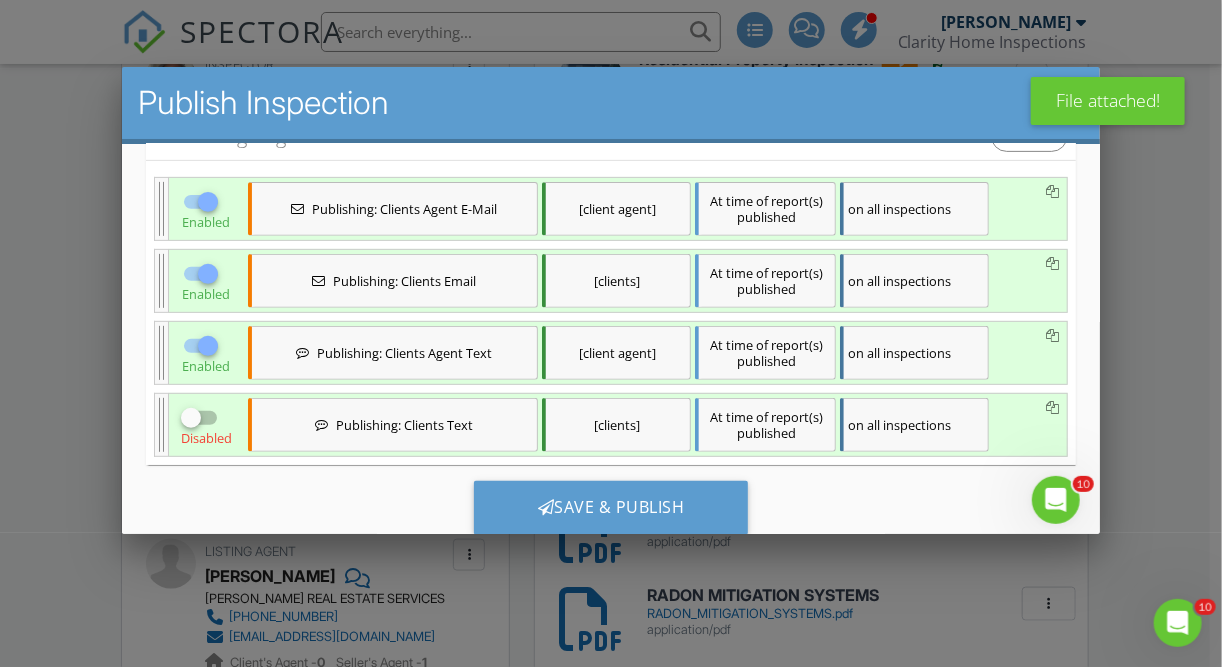 click at bounding box center (191, 417) 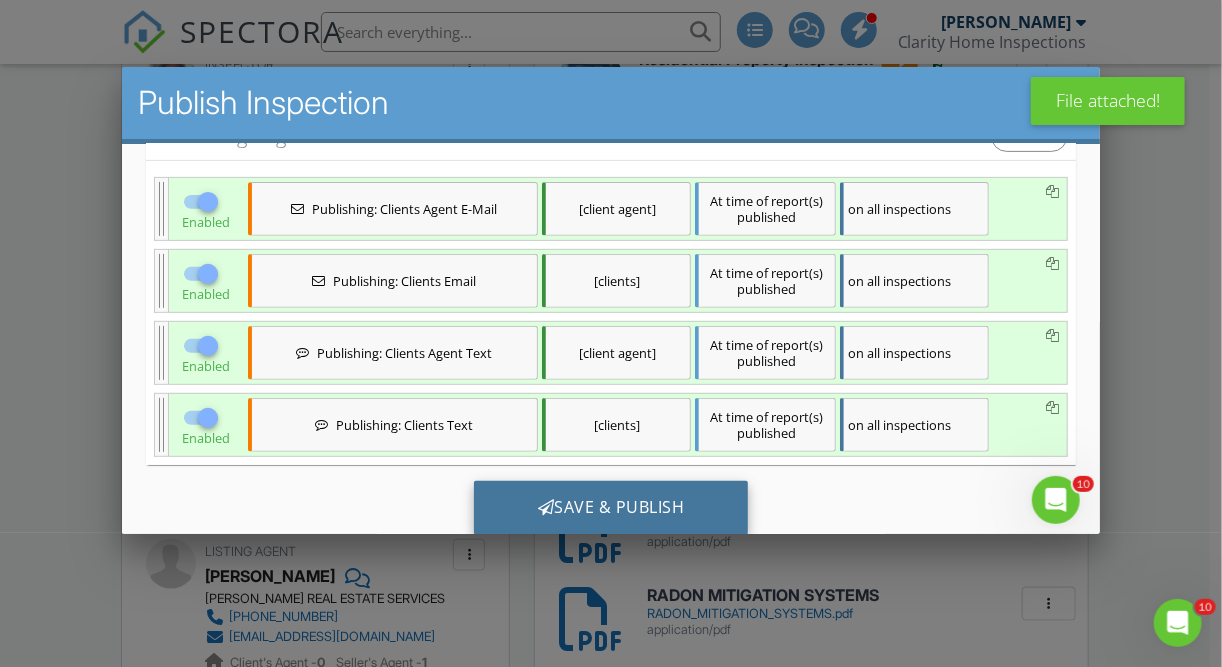 click on "Save & Publish" at bounding box center (611, 507) 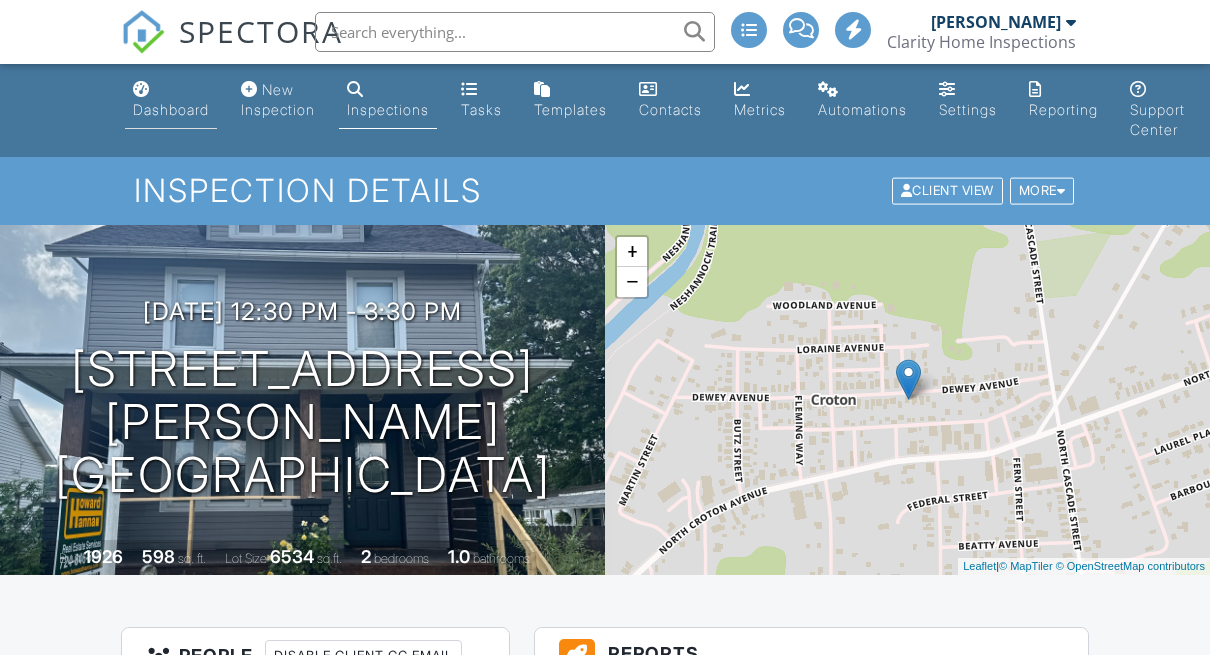 click on "Dashboard" at bounding box center [171, 100] 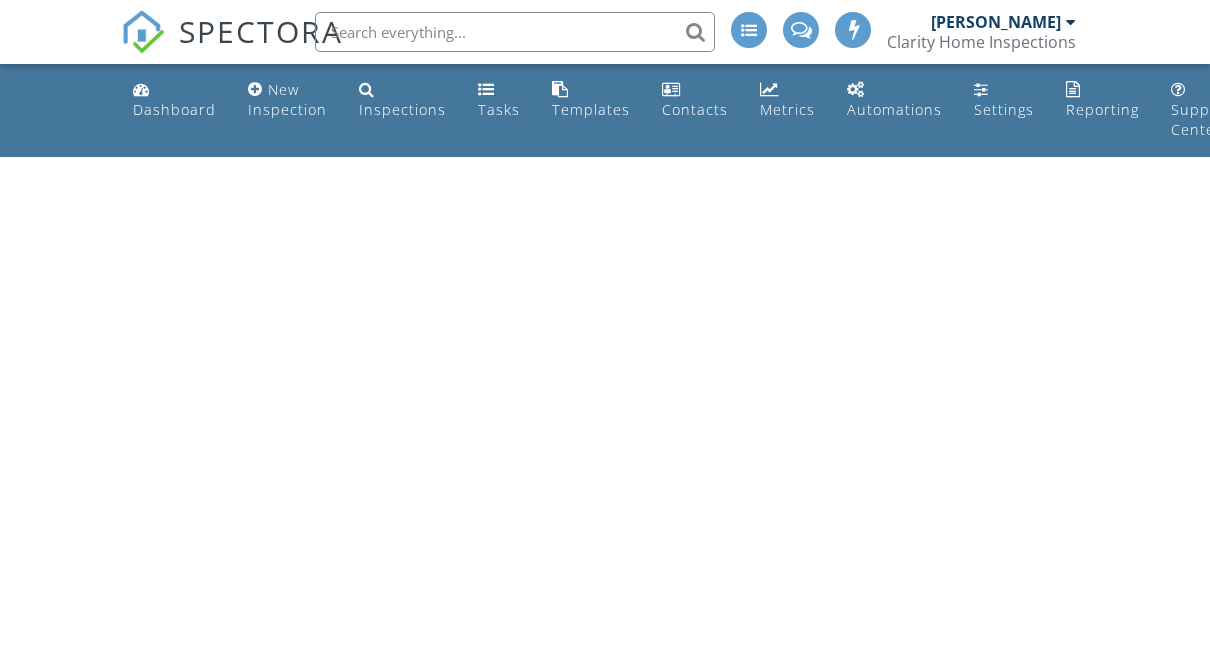 scroll, scrollTop: 0, scrollLeft: 0, axis: both 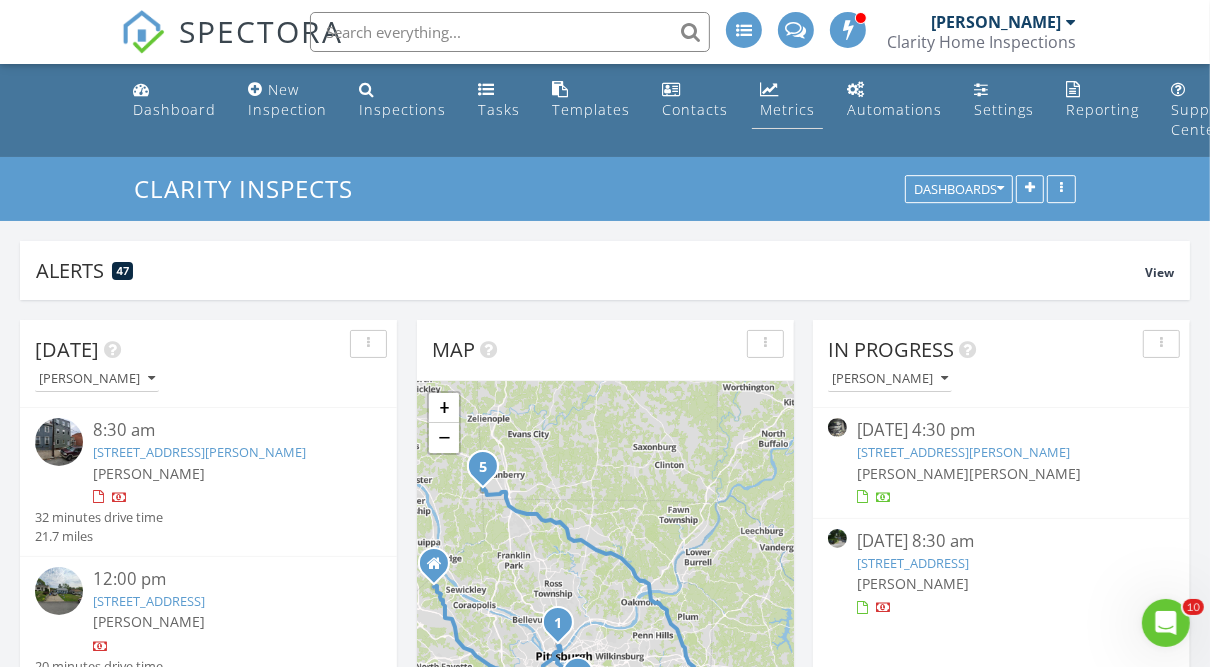 click on "Metrics" at bounding box center [787, 109] 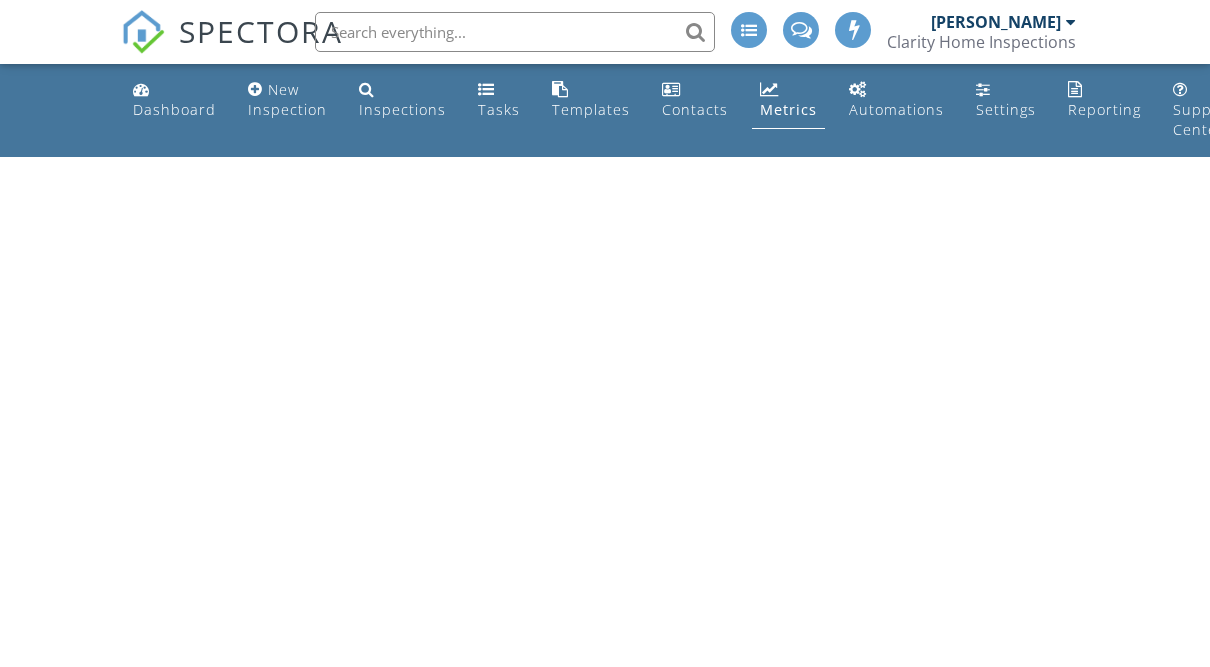 scroll, scrollTop: 0, scrollLeft: 0, axis: both 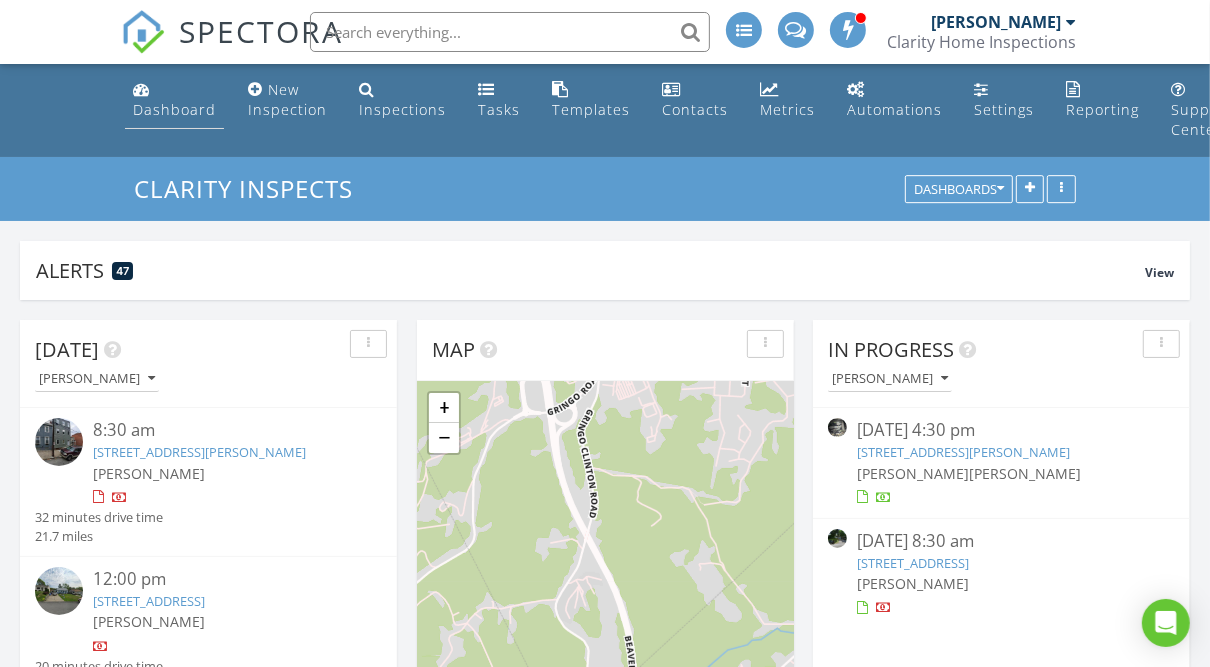 click at bounding box center (141, 89) 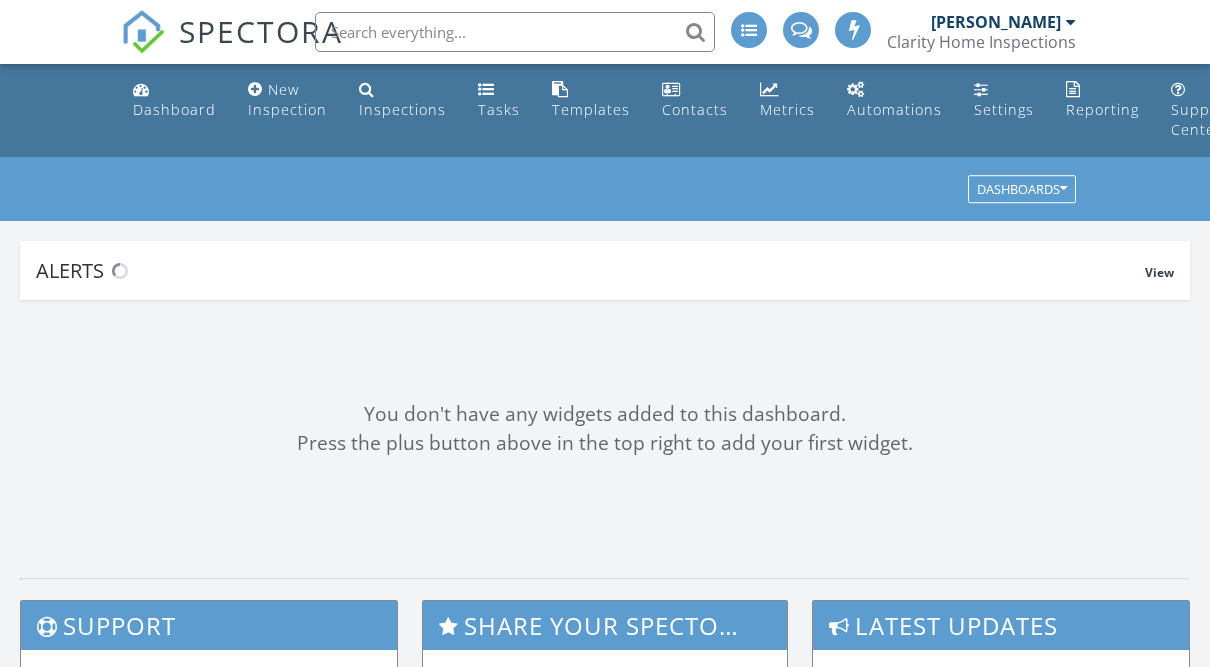 scroll, scrollTop: 0, scrollLeft: 0, axis: both 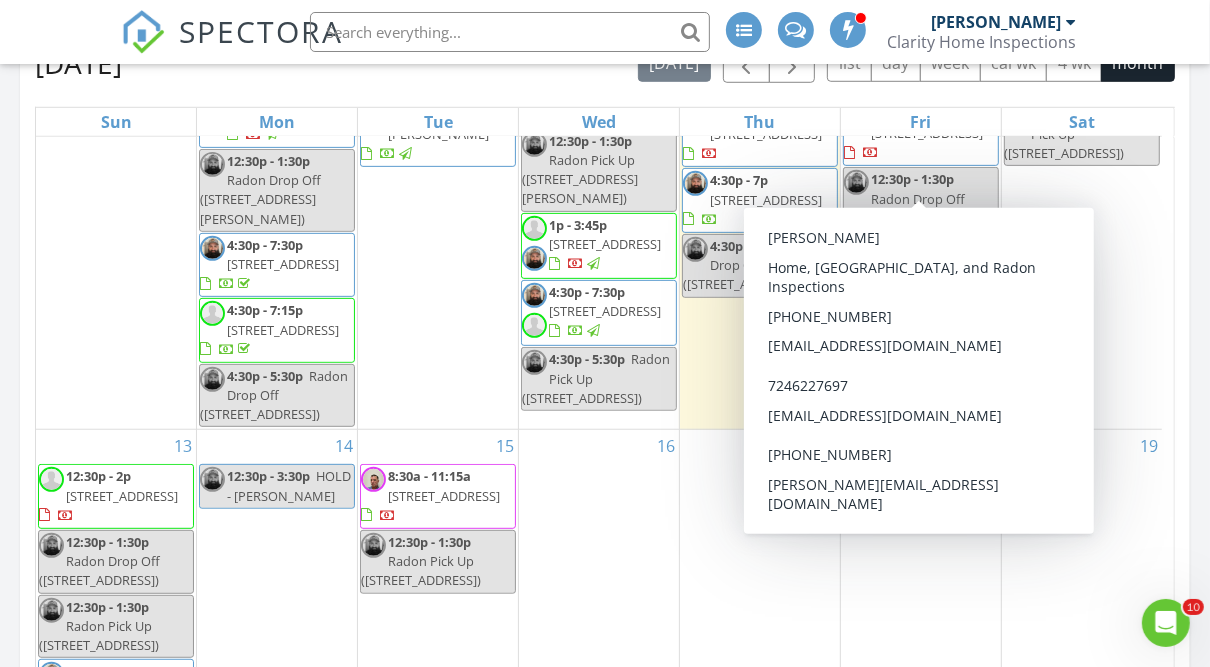 click on "[DATE] [DATE] list day week cal wk 4 wk month Sun Mon Tue Wed Thu Fri Sat 29
5a - 6a
Windshield Replacement
11a
[STREET_ADDRESS][PERSON_NAME]
1:30p - 3p
[STREET_ADDRESS]
5p - 7:45p
[STREET_ADDRESS][PERSON_NAME]
30
8:30a - 11:15a
[STREET_ADDRESS]" at bounding box center (605, 482) 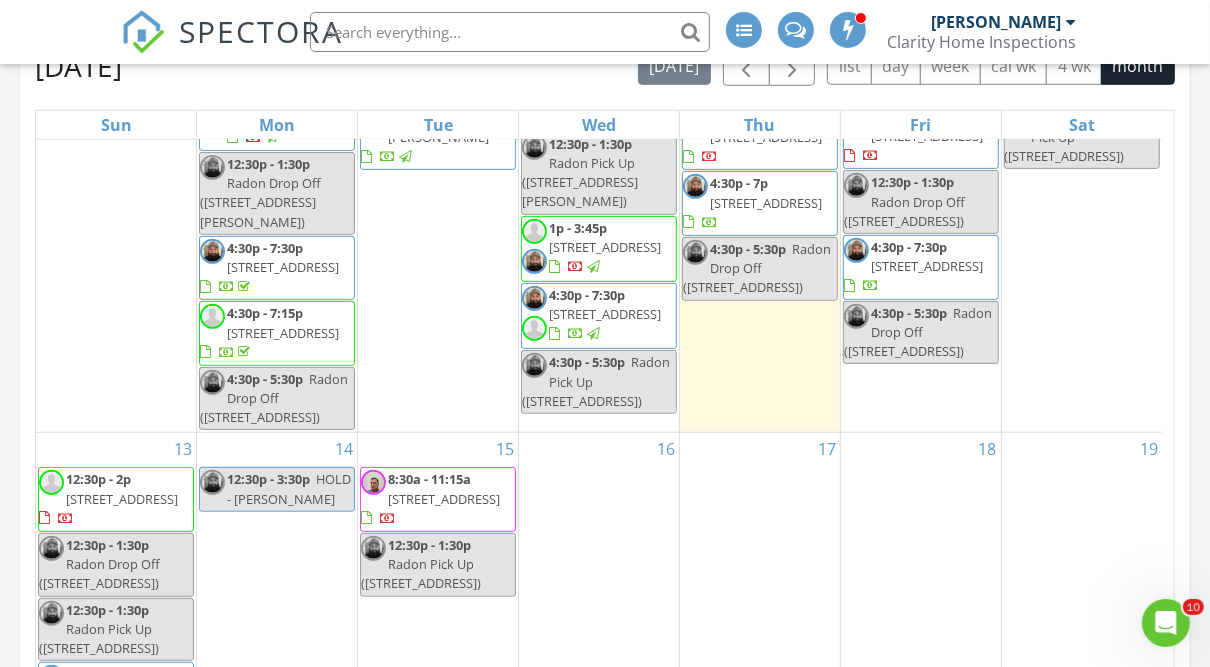 scroll, scrollTop: 950, scrollLeft: 0, axis: vertical 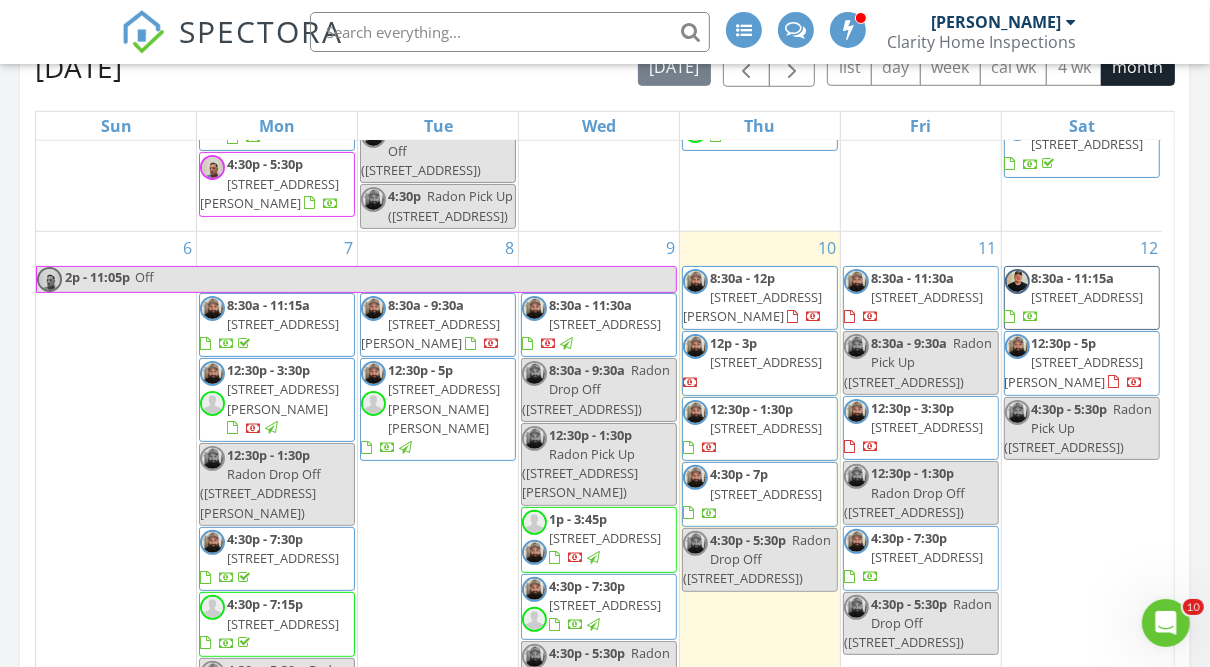 click on "[DATE]
[PERSON_NAME]
8:30 am
[STREET_ADDRESS][PERSON_NAME]
[PERSON_NAME]
32 minutes drive time   21.7 miles       12:00 pm
[STREET_ADDRESS]
[PERSON_NAME]
20 minutes drive time   8.5 miles       12:30 pm
[STREET_ADDRESS]
[PERSON_NAME]
50 minutes drive time   32.0 miles       4:30 pm
[STREET_ADDRESS]
[PERSON_NAME]
1 hours and 7 minutes drive time   54.6 miles         4:30 pm
[STREET_ADDRESS]
Radon Drop Off
[PERSON_NAME]
0 minutes drive time   0.0 miles       New Inspection     New Quote" at bounding box center (605, 360) 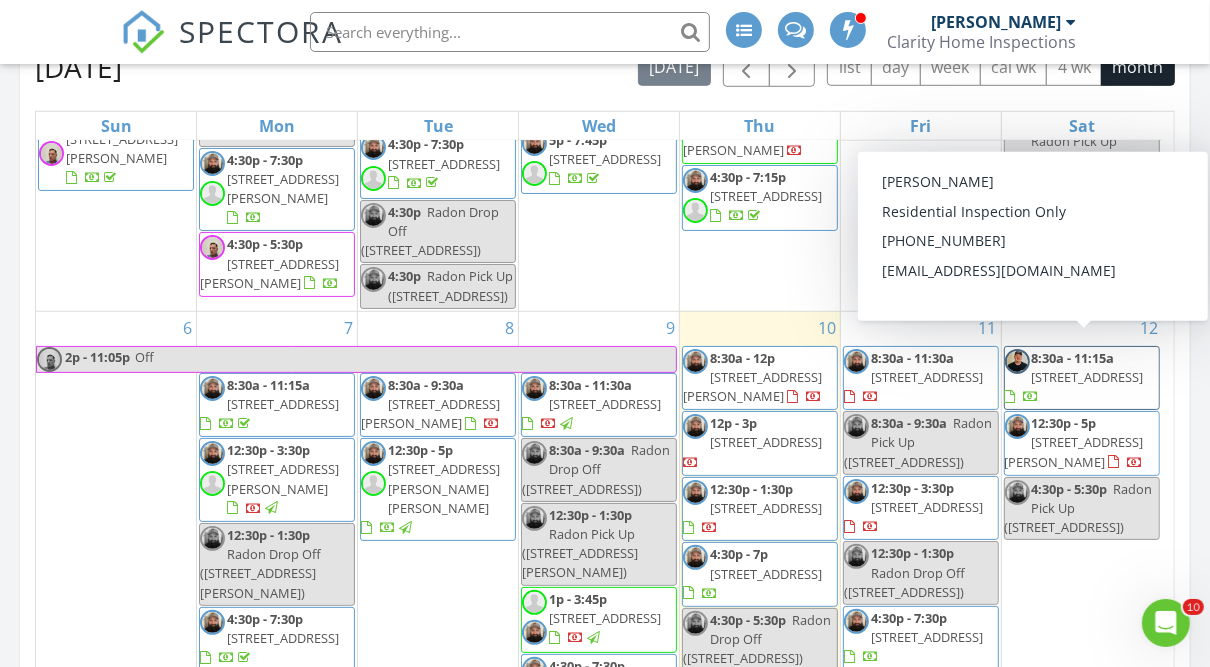 scroll, scrollTop: 245, scrollLeft: 0, axis: vertical 